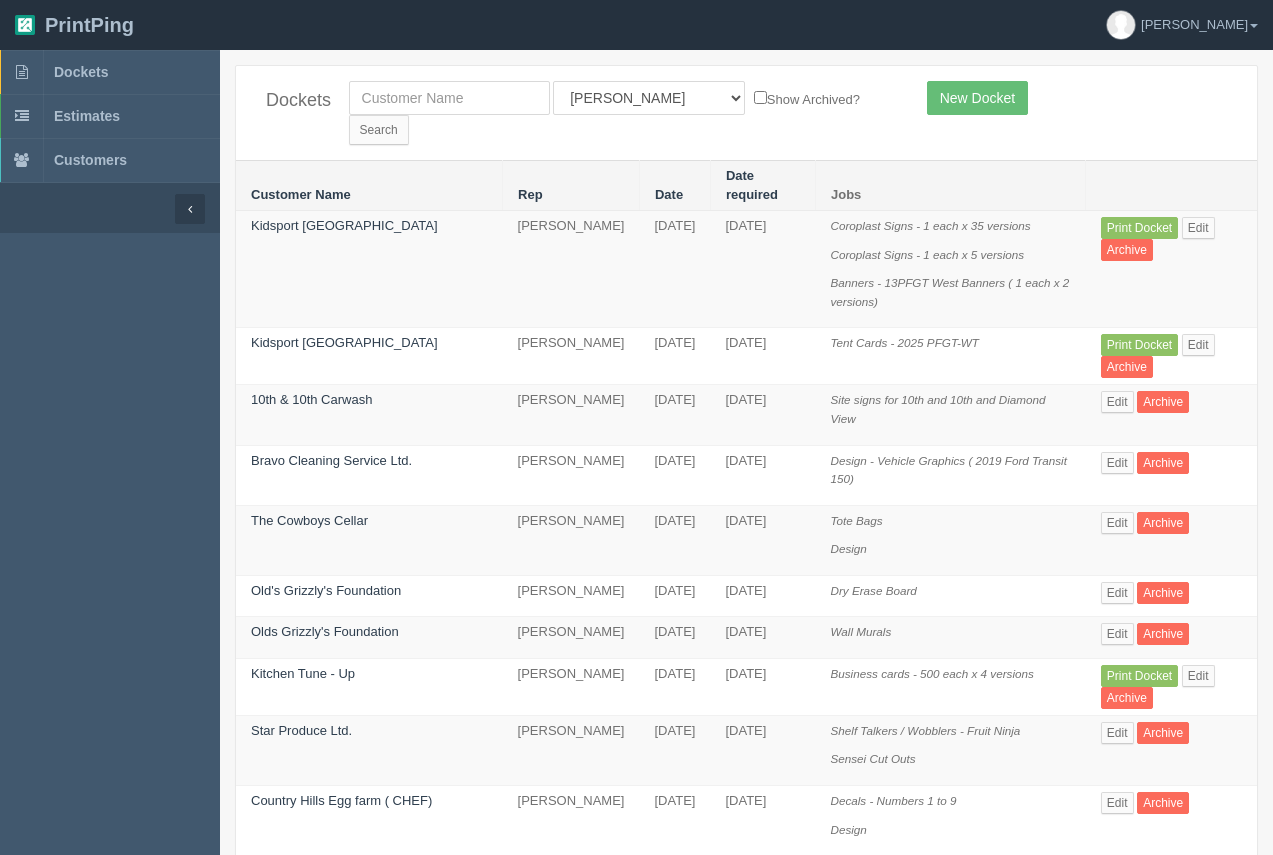 scroll, scrollTop: 0, scrollLeft: 0, axis: both 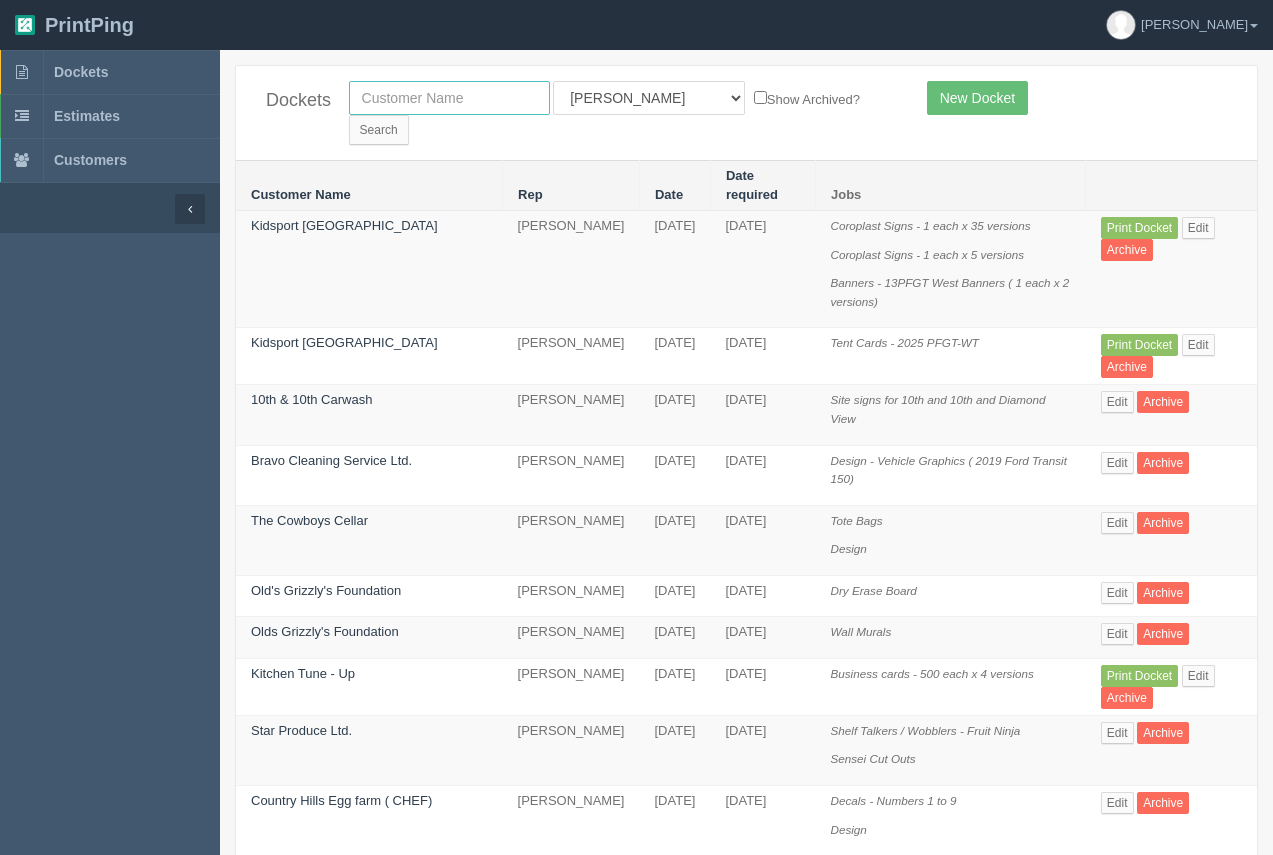 click at bounding box center (449, 98) 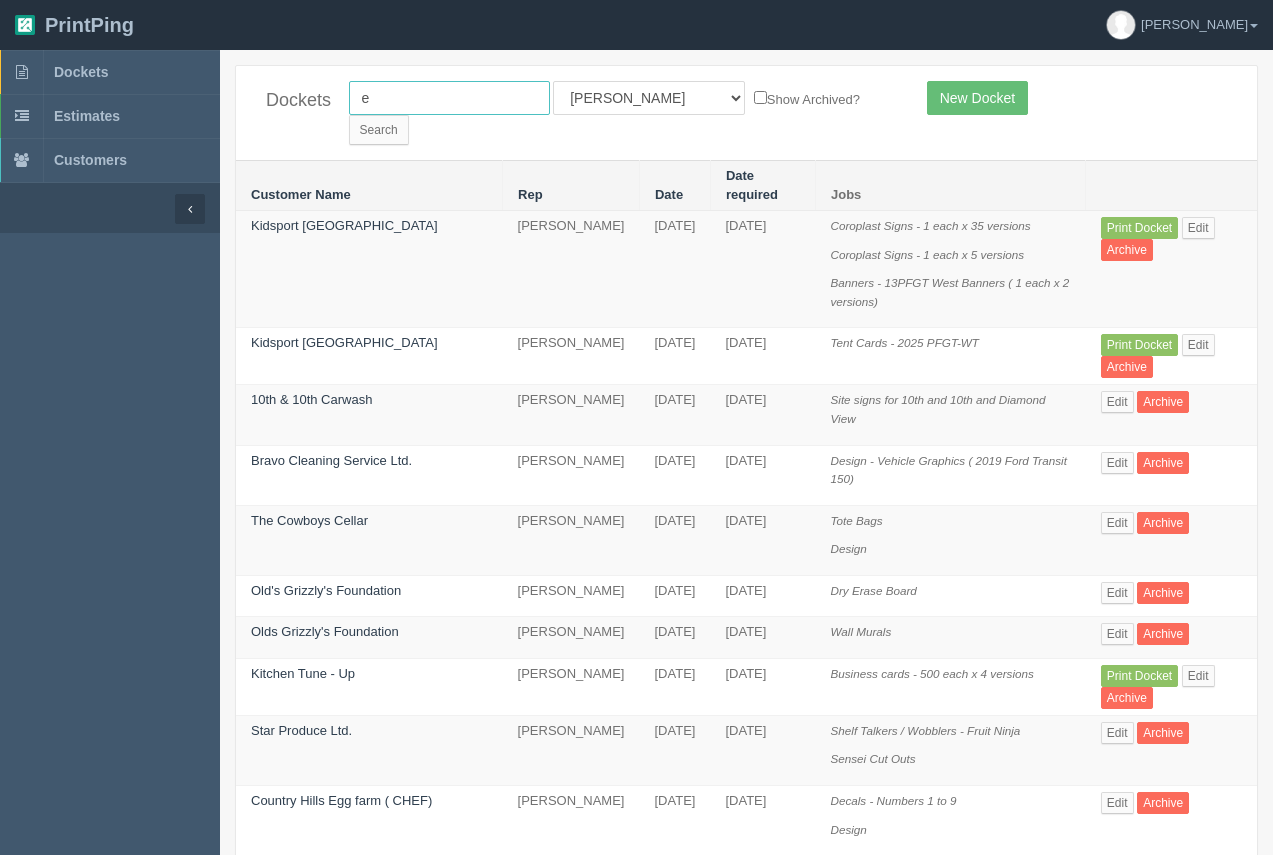 type on "e=mc2" 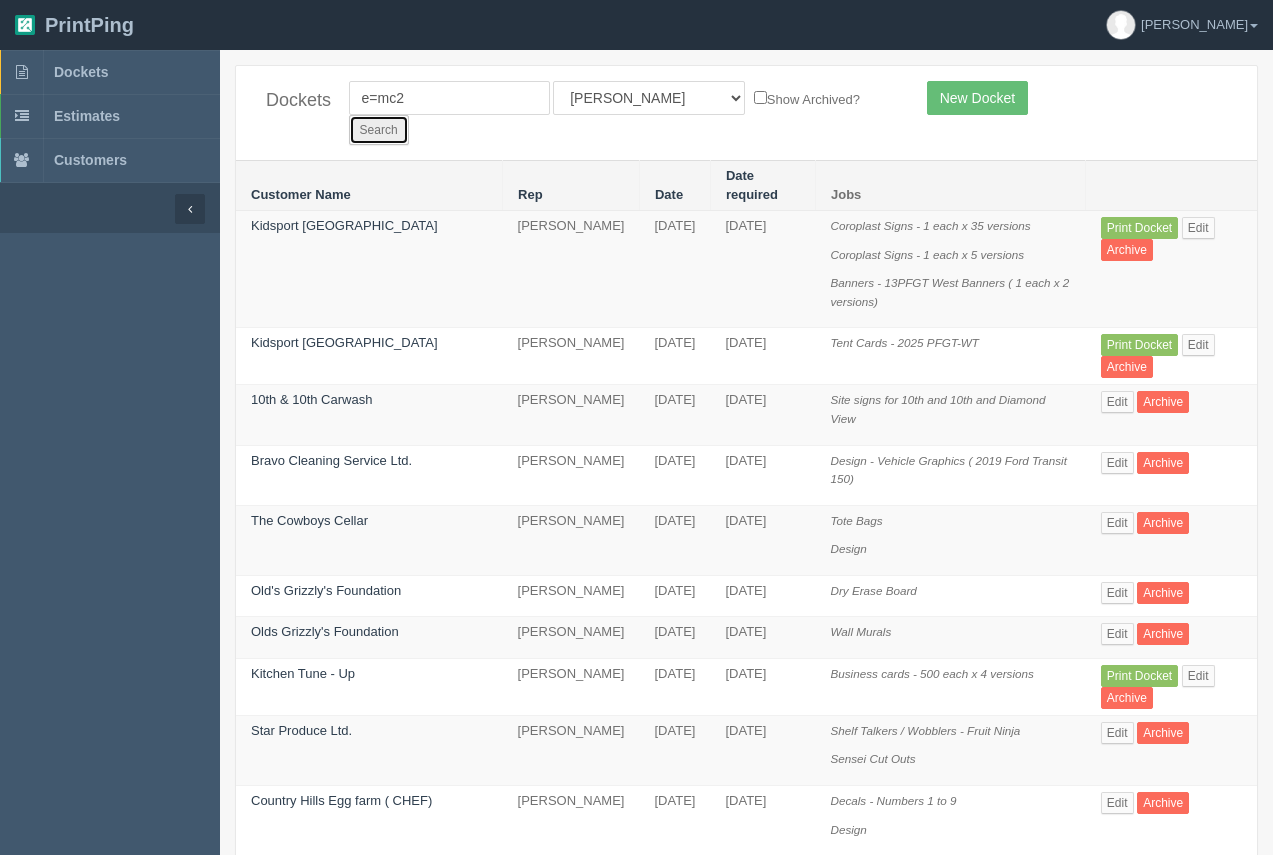 click on "Search" at bounding box center (379, 130) 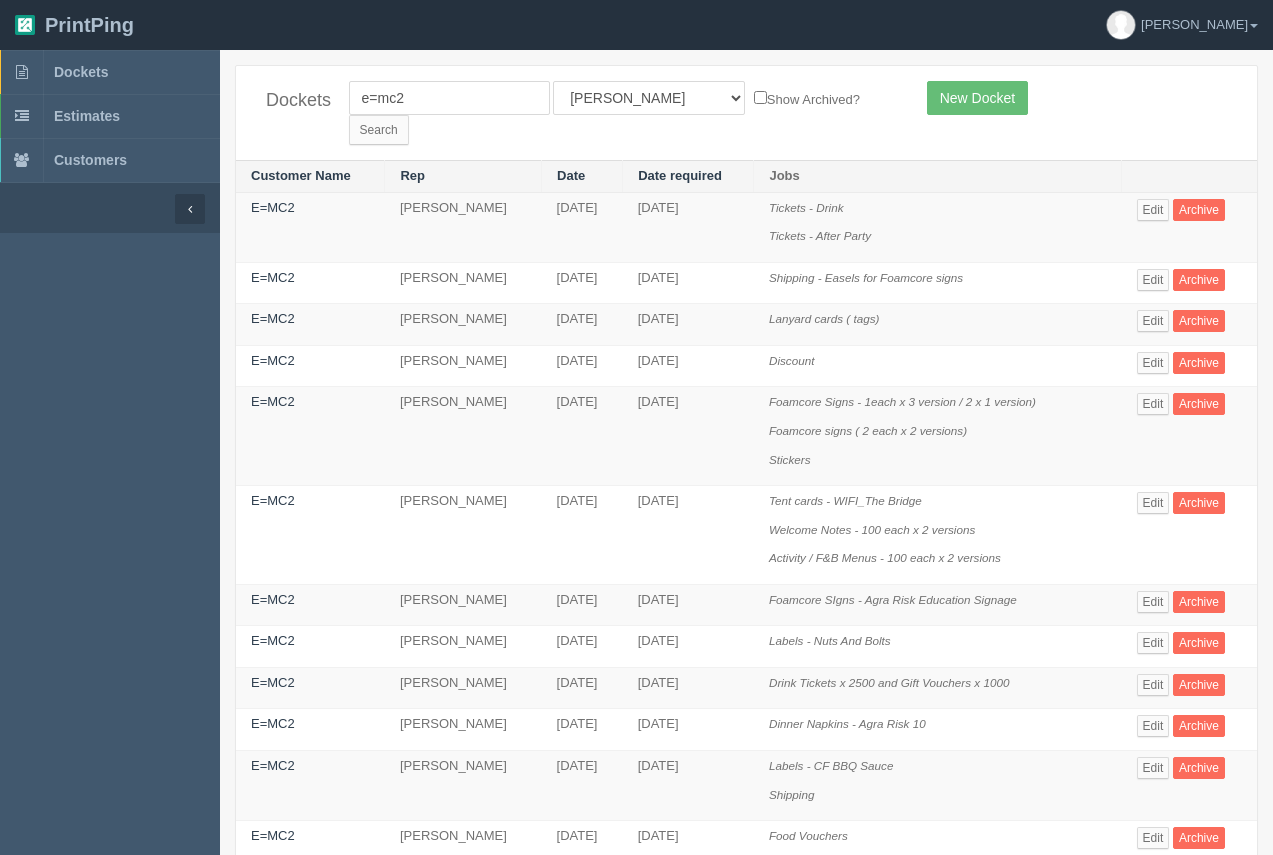 scroll, scrollTop: 0, scrollLeft: 0, axis: both 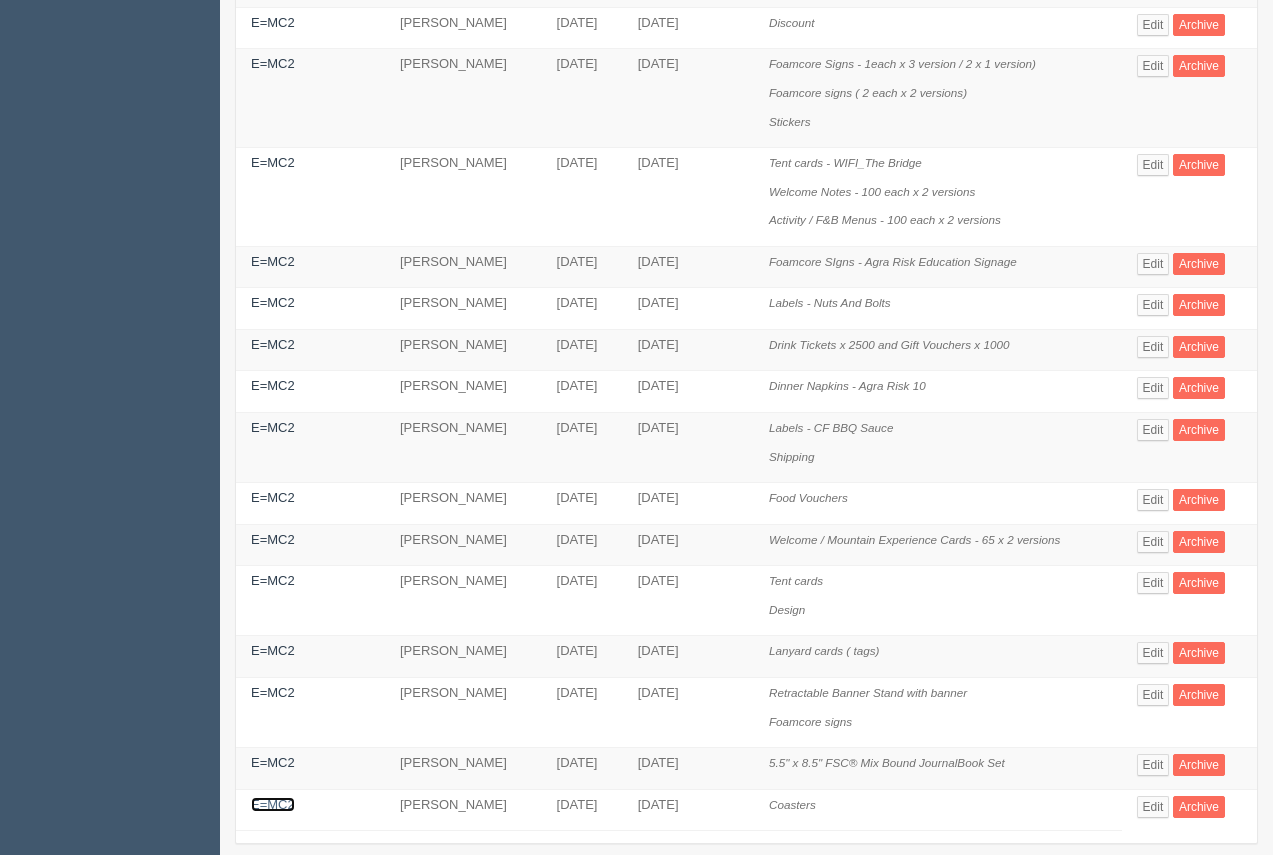 click on "E=MC2" at bounding box center (273, 804) 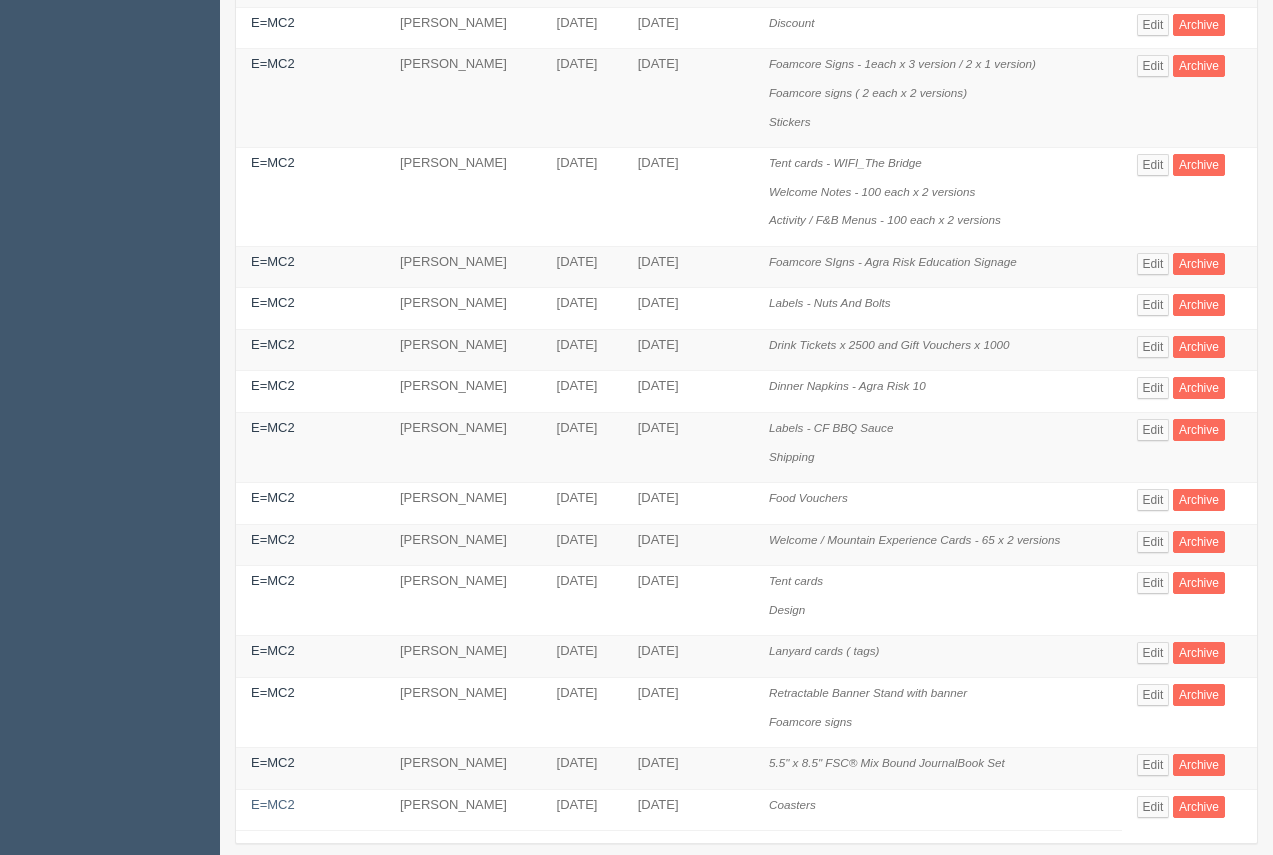 scroll, scrollTop: 0, scrollLeft: 0, axis: both 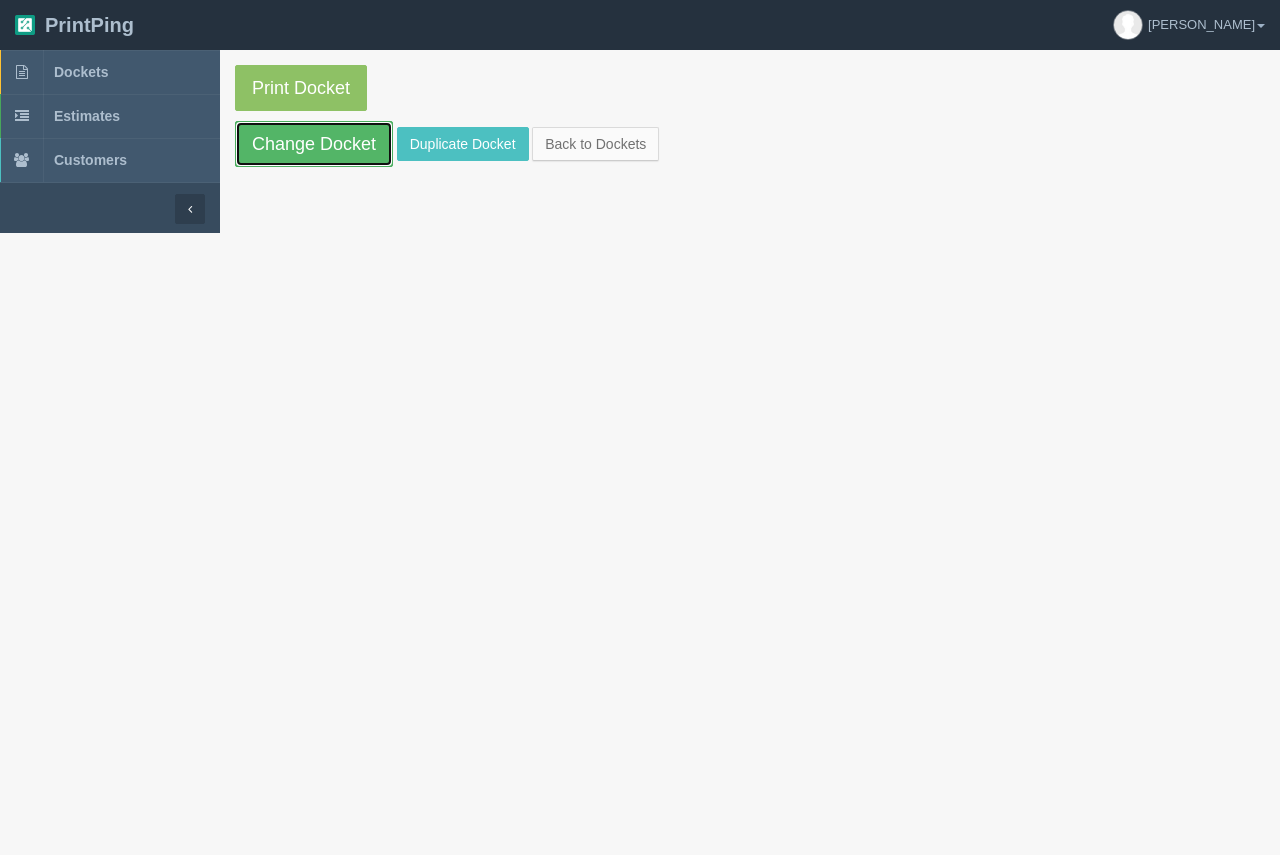 click on "Change Docket" at bounding box center (314, 144) 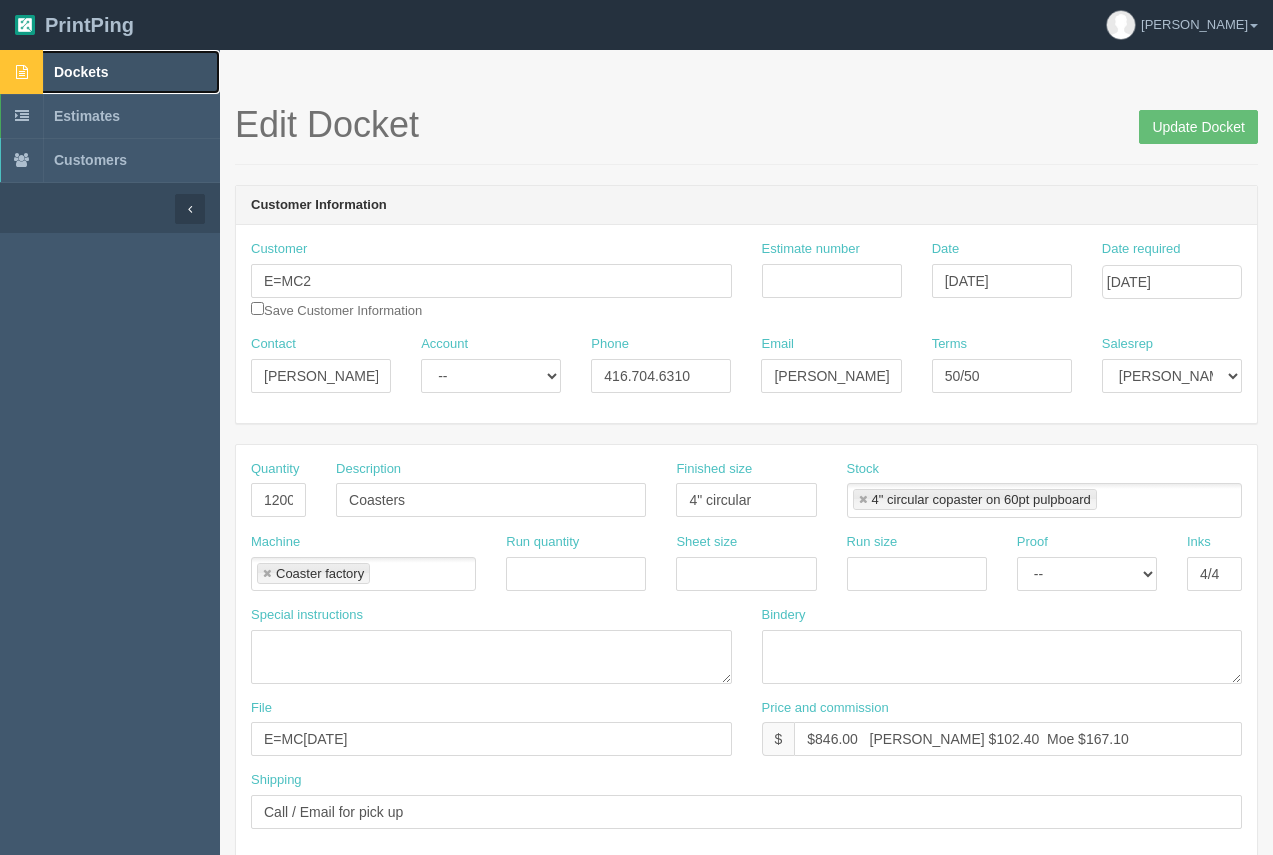 click on "Dockets" at bounding box center [110, 72] 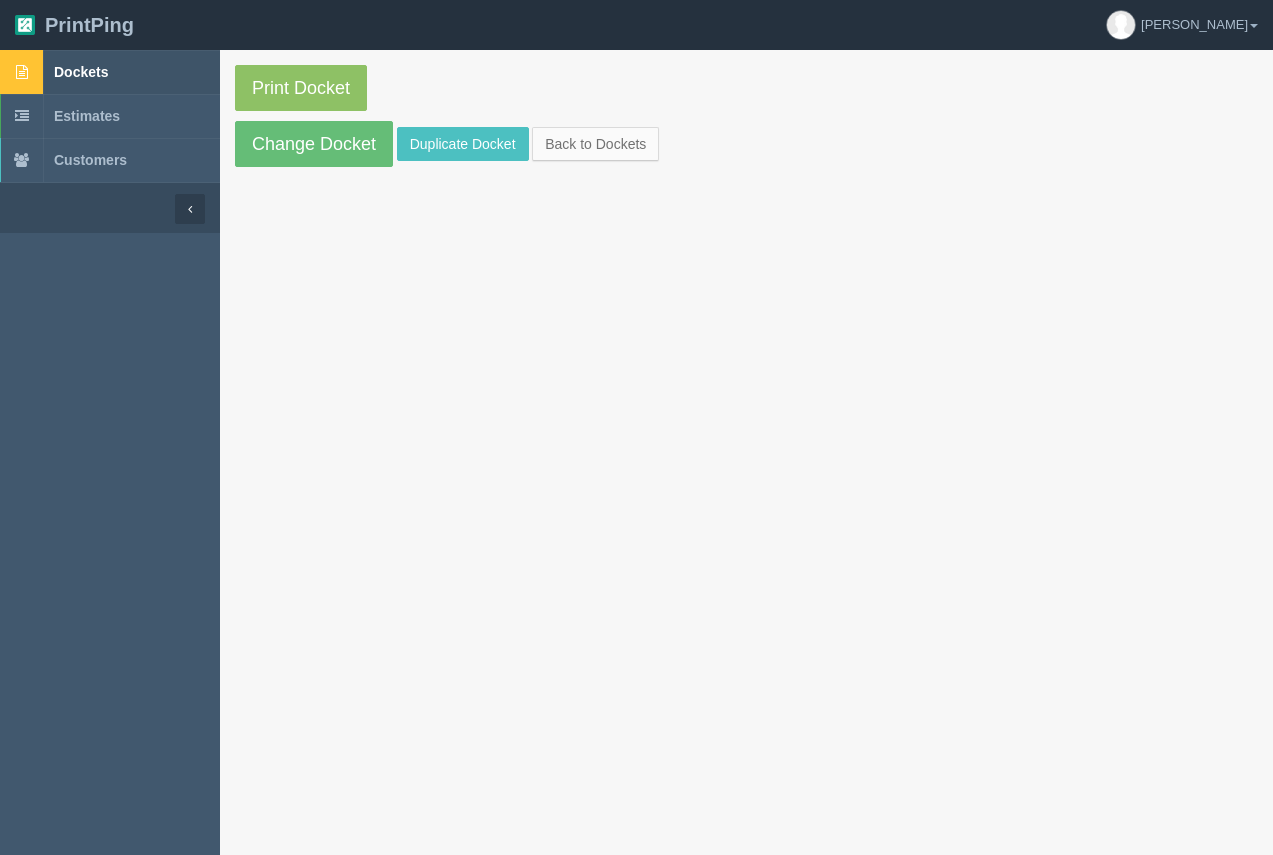 scroll, scrollTop: 0, scrollLeft: 0, axis: both 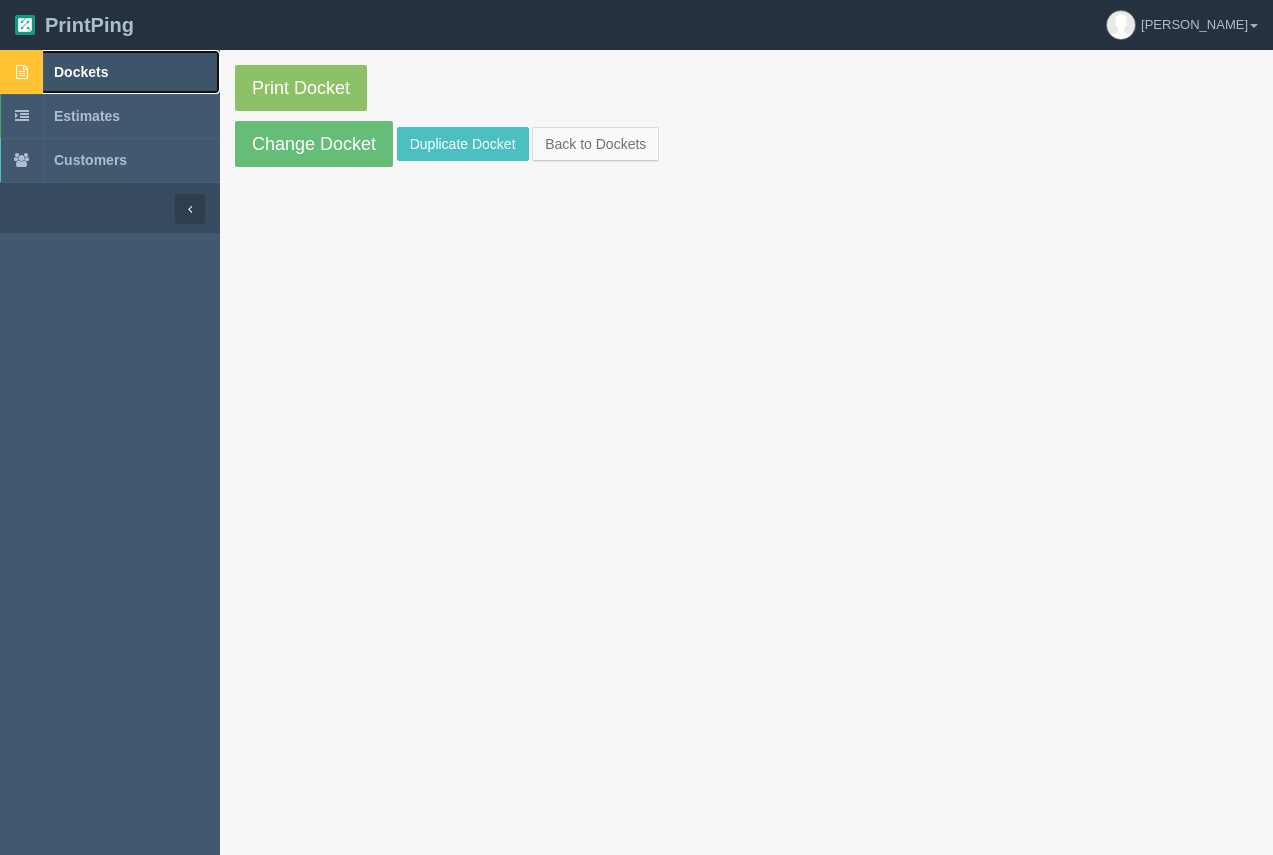 click on "Dockets" at bounding box center [81, 72] 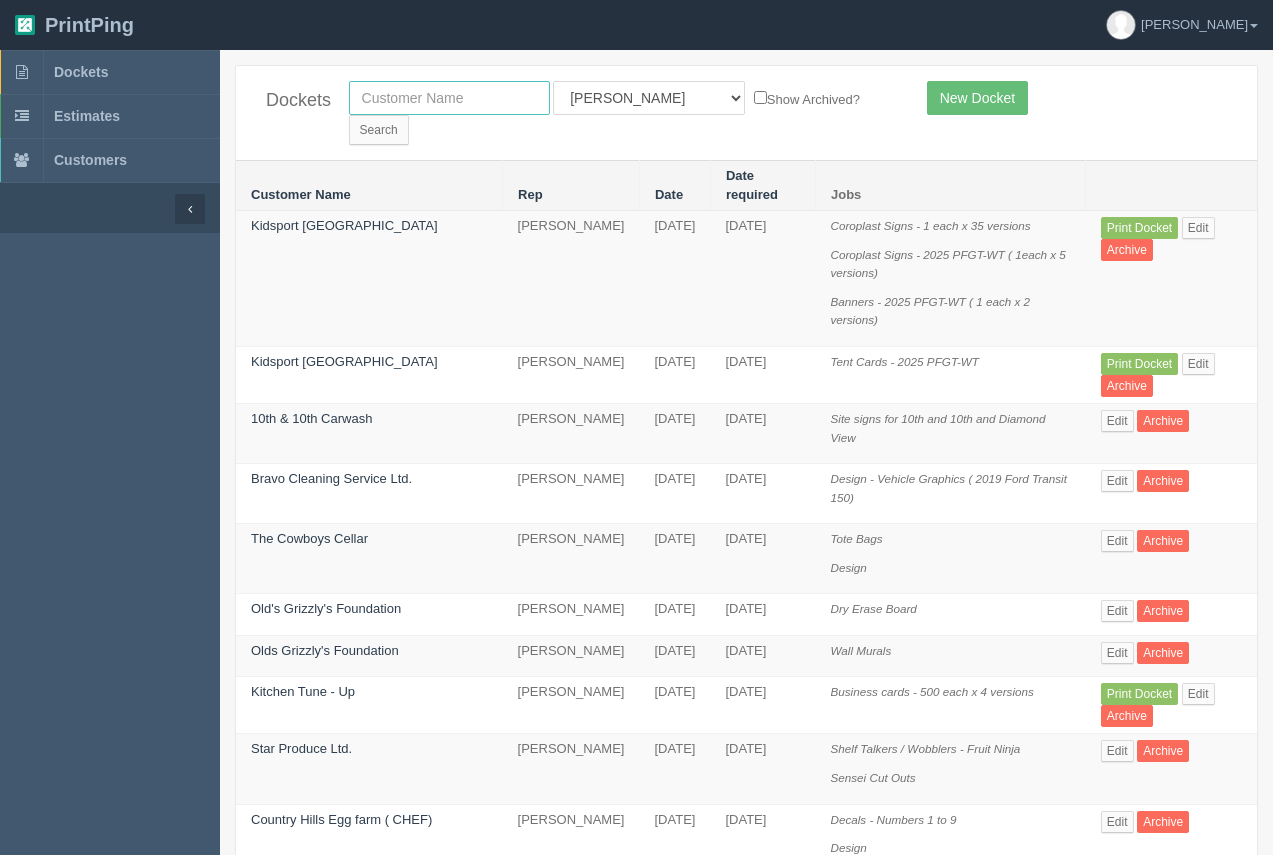 click at bounding box center [449, 98] 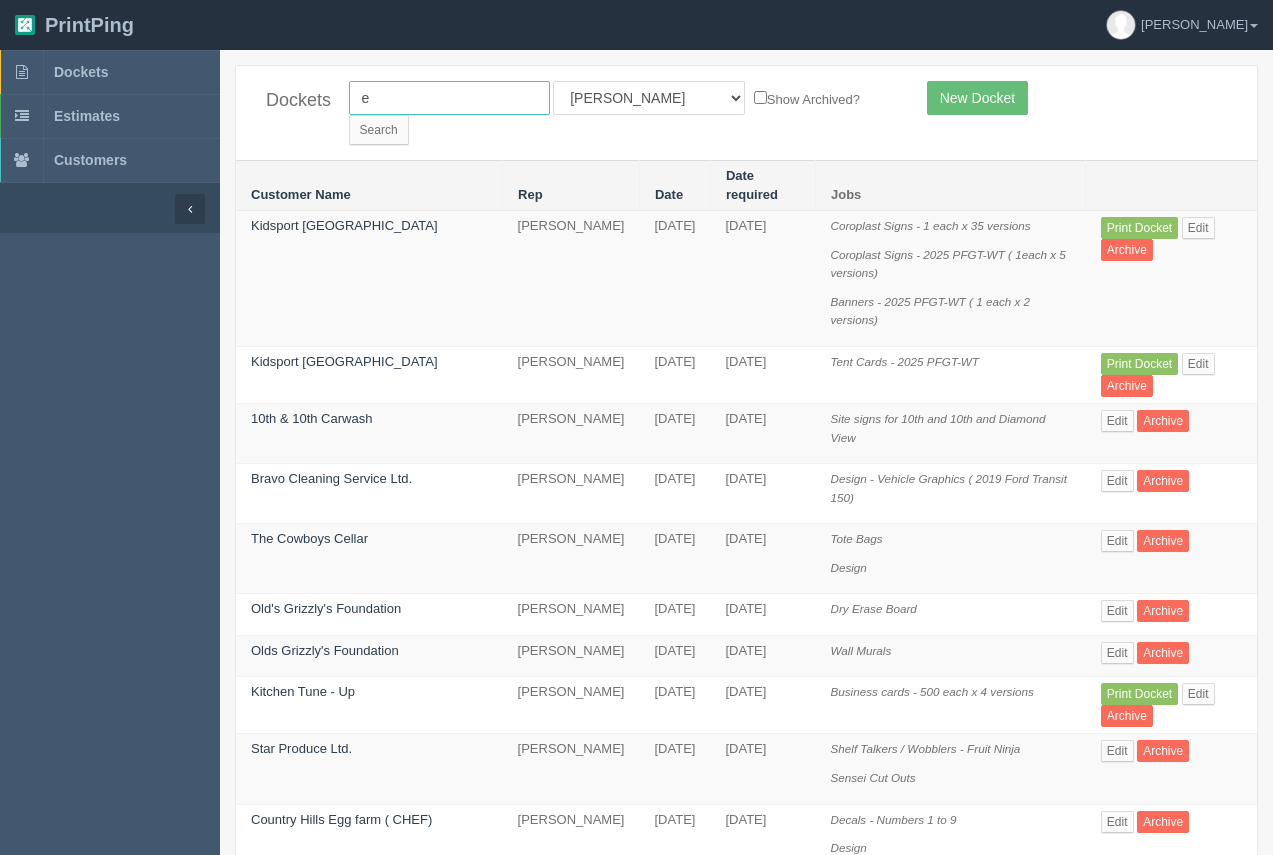 type on "e=mc2" 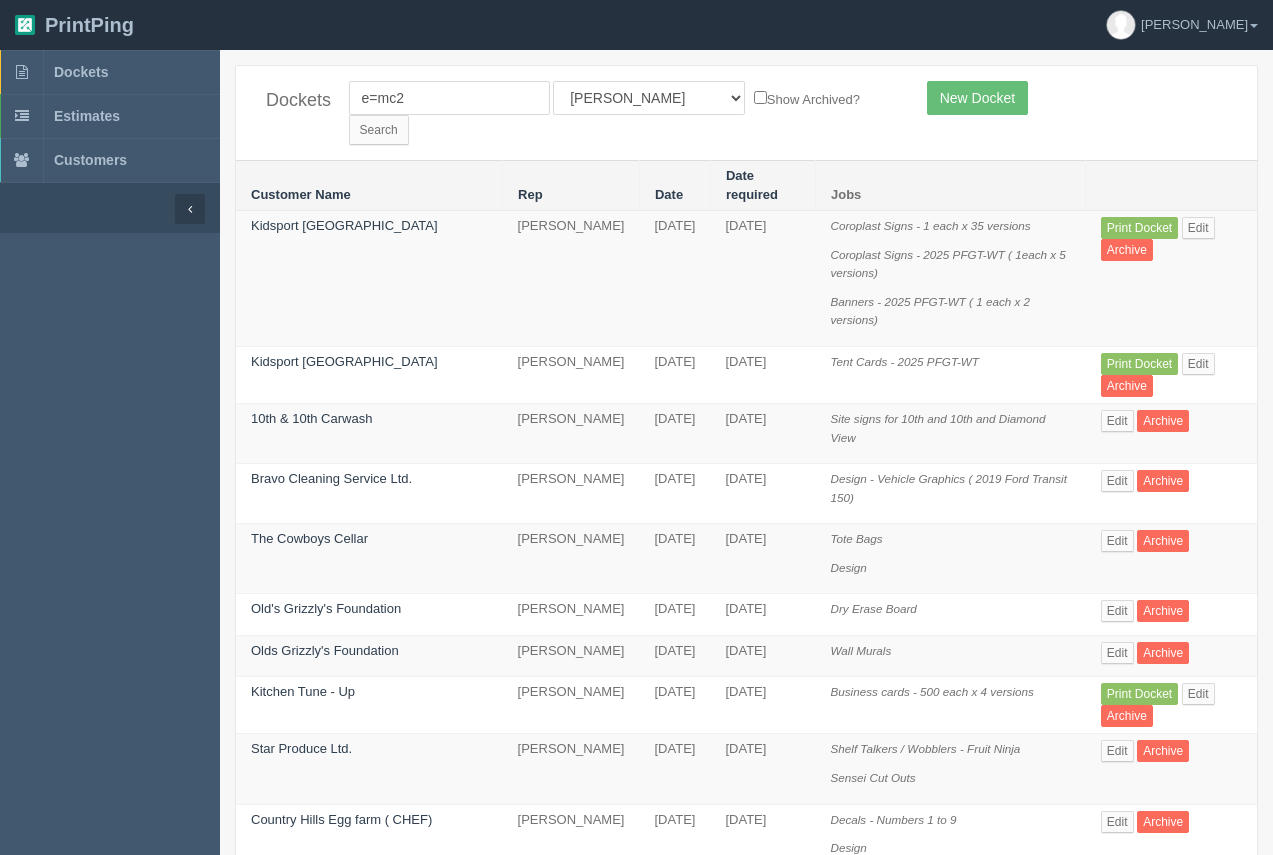 click on "Dockets
e=mc2
All Users
Ali
Ali Test 1
Aly
Amy
Ankit
Arif
Brandon
Dan
France
Greg
Jim
Mark
Matthew
Mehmud
Mikayla
Moe
Phil
Rebecca
Sam
Stacy
Steve
Viki
Zach
Zack
Zunaid
Show Archived?
Search
New Docket" at bounding box center [746, 113] 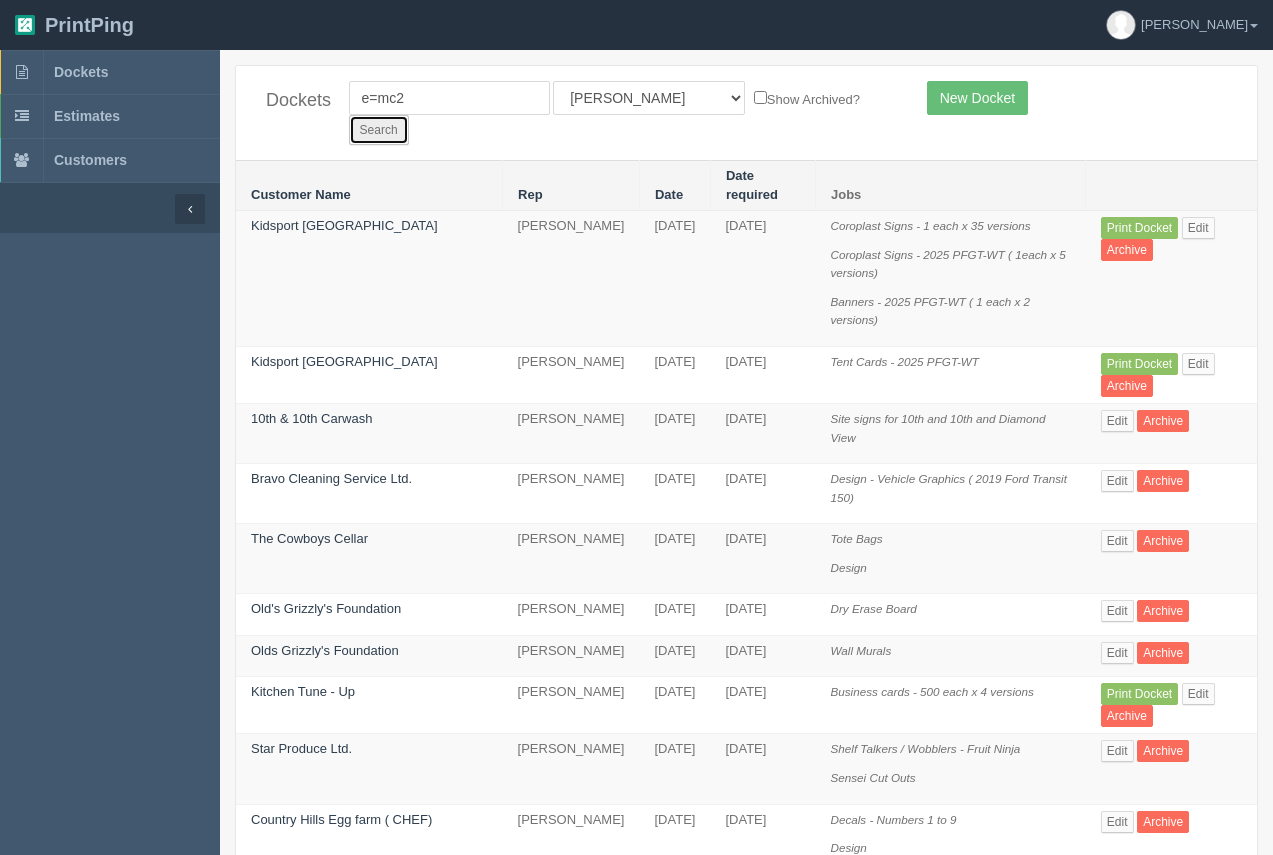 click on "Search" at bounding box center (379, 130) 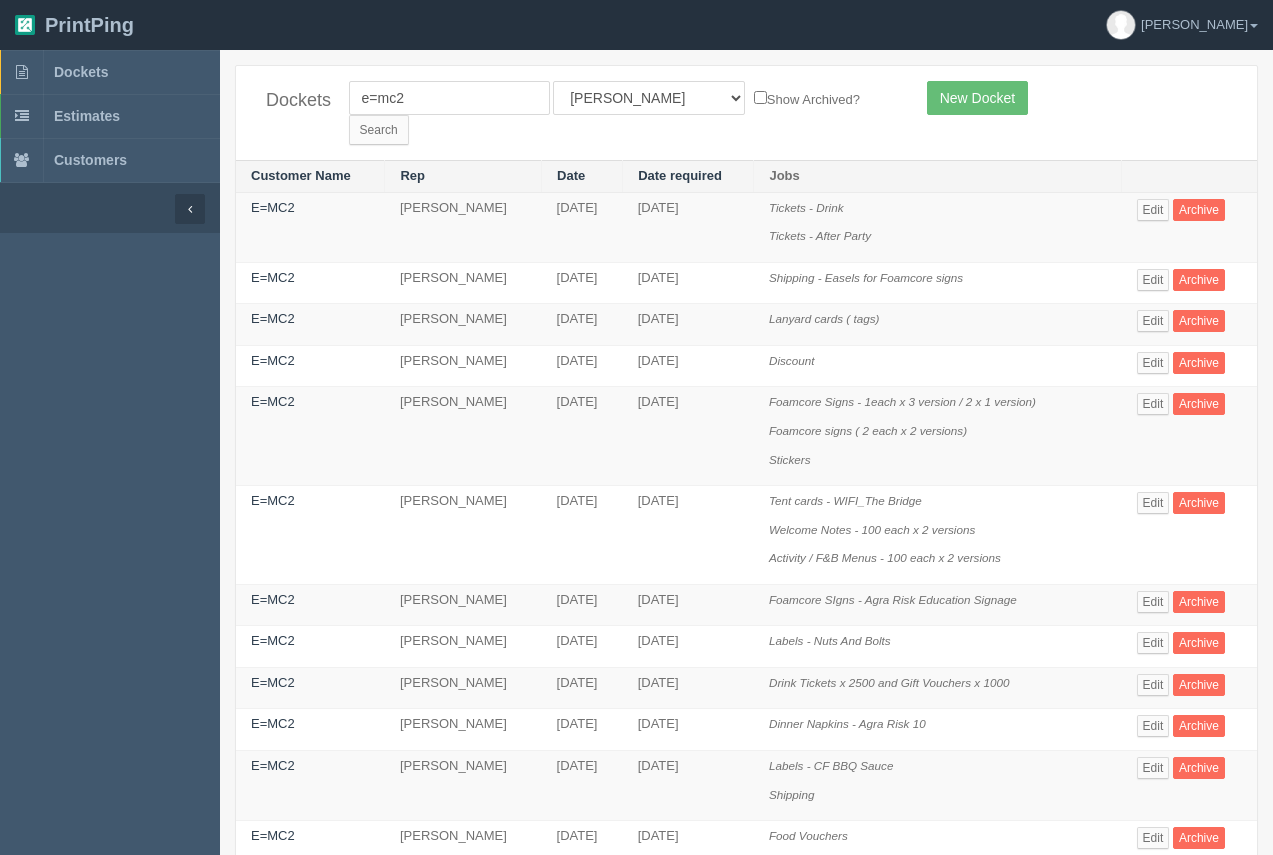 scroll, scrollTop: 0, scrollLeft: 0, axis: both 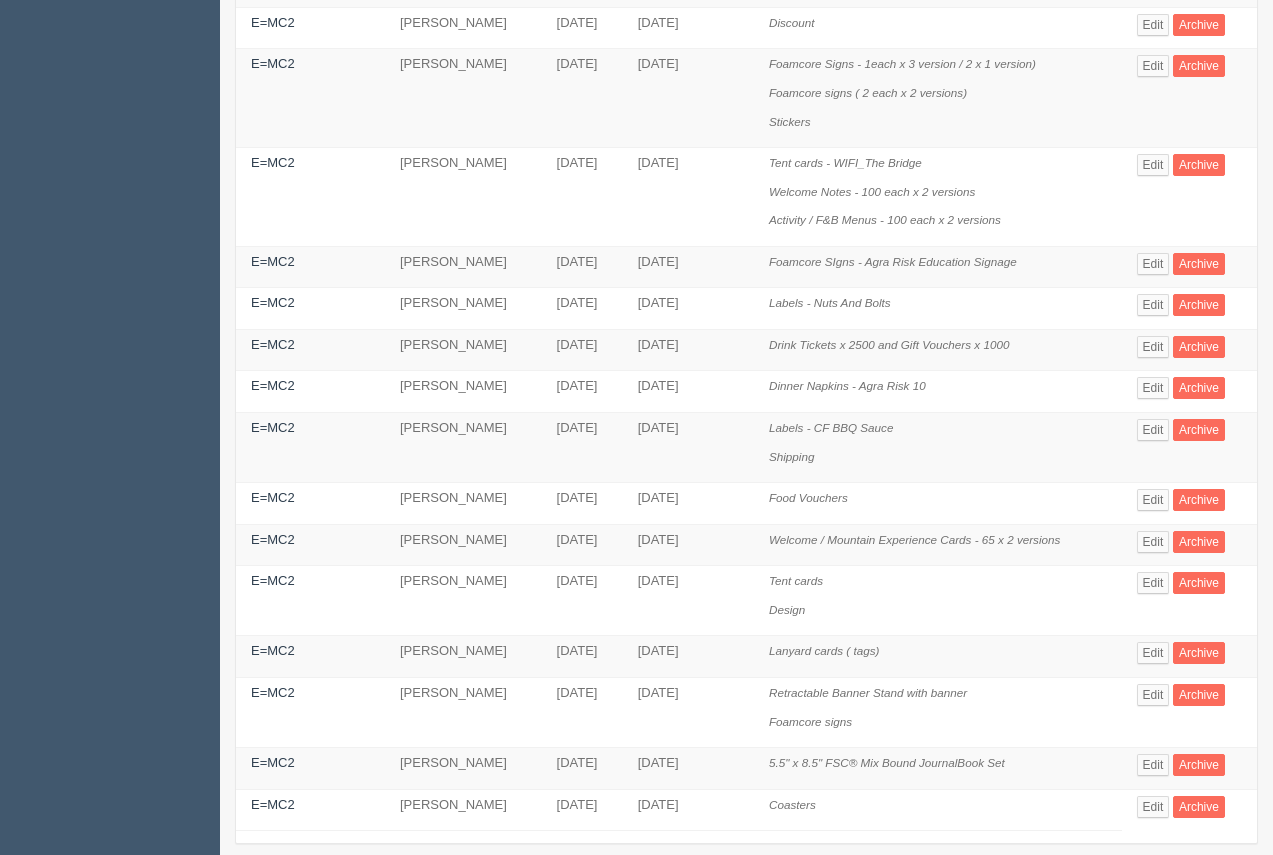click on "[DATE]" at bounding box center (688, 810) 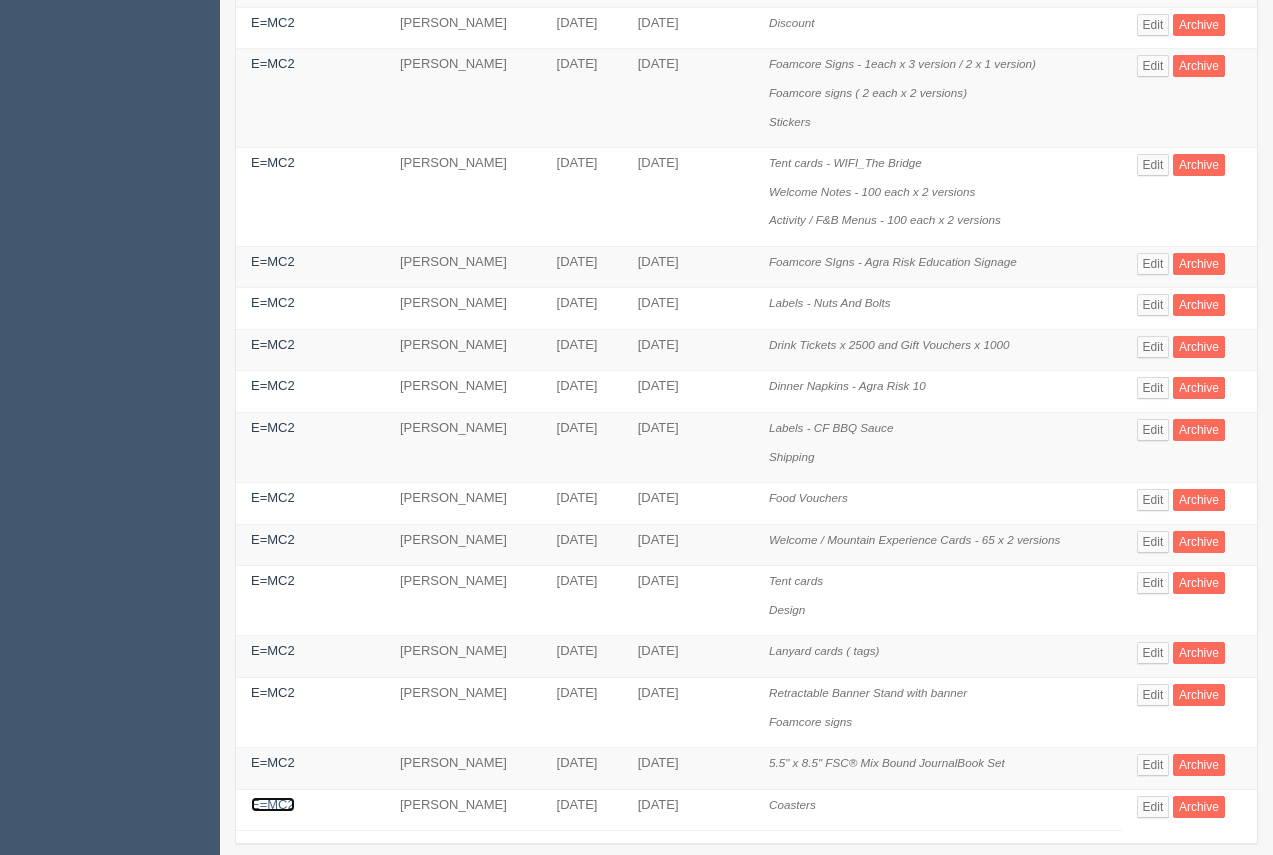 click on "E=MC2" at bounding box center [273, 804] 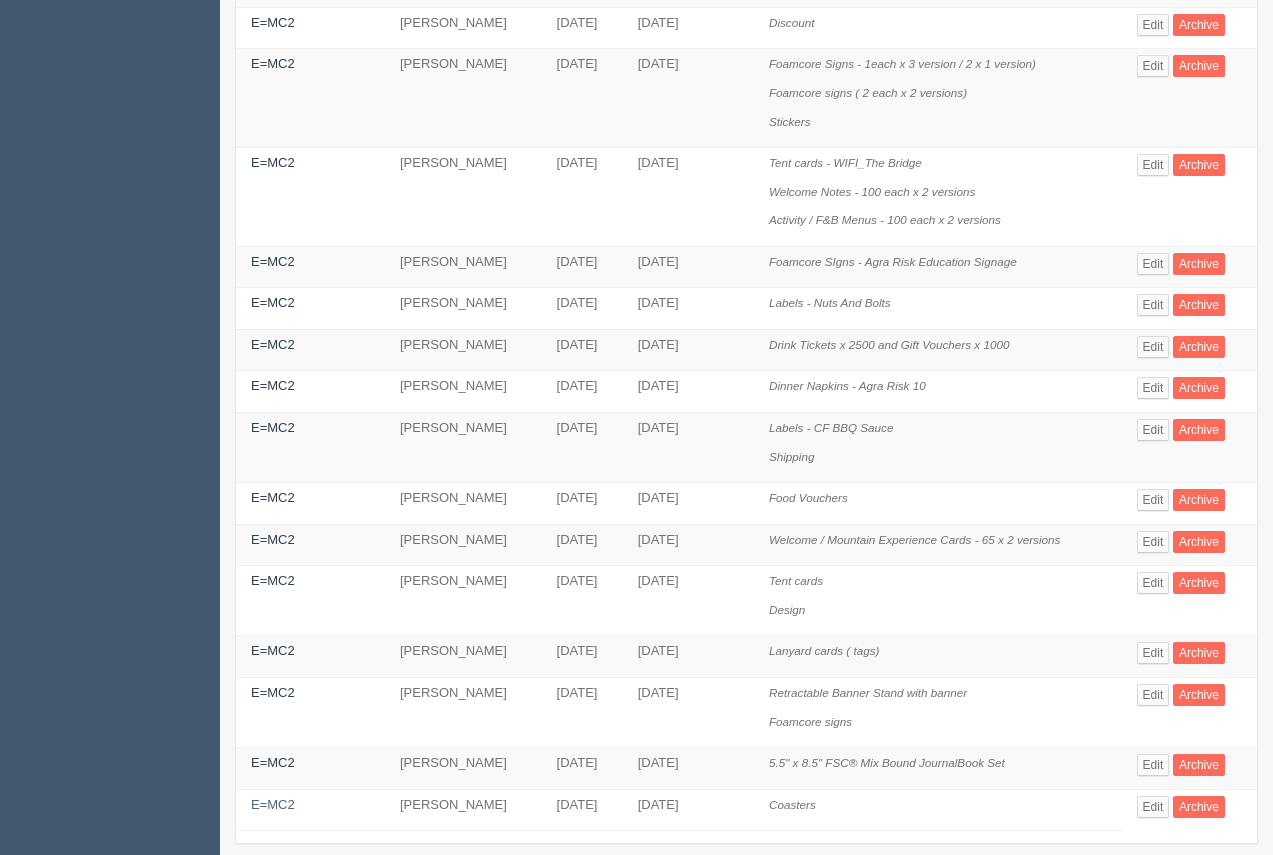 scroll, scrollTop: 0, scrollLeft: 0, axis: both 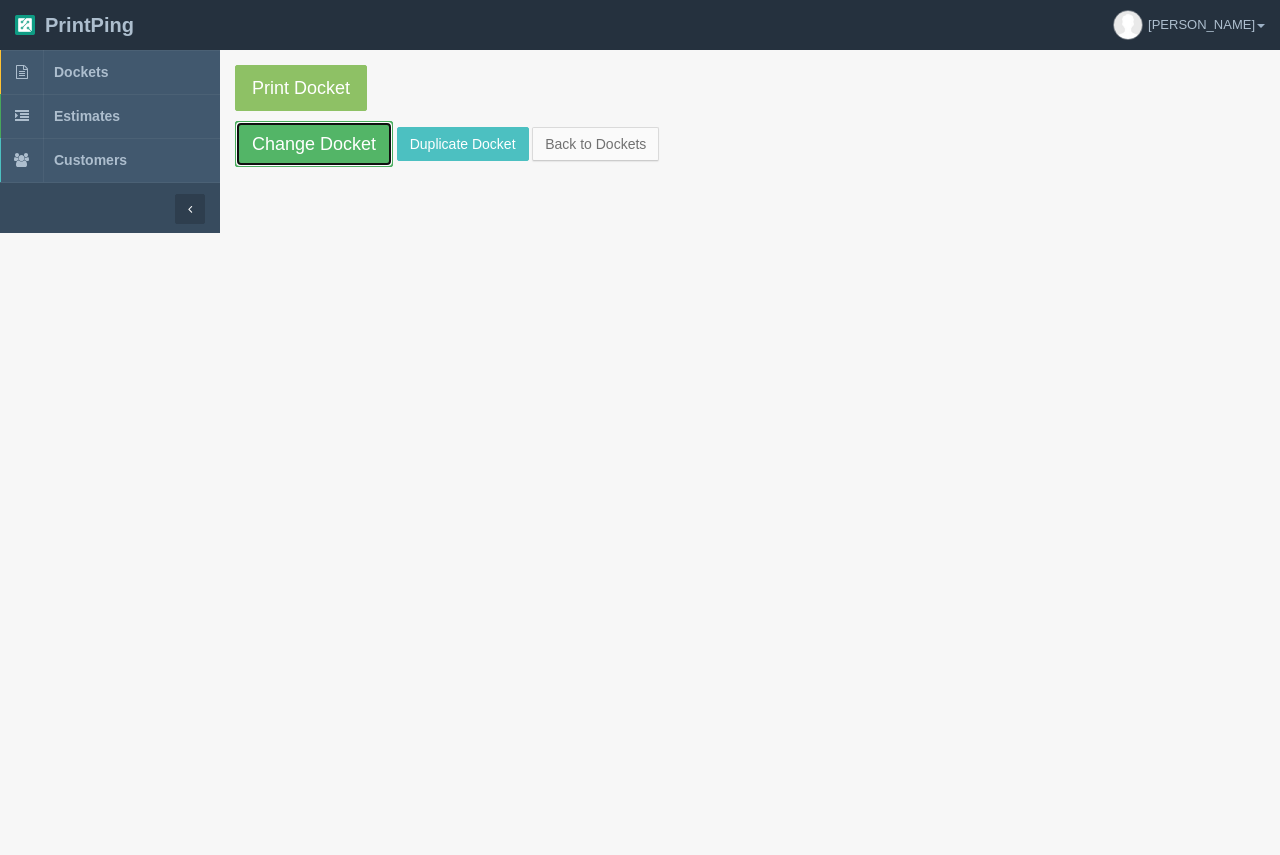 click on "Print Docket
Change Docket
Duplicate Docket
Back to Dockets" at bounding box center (750, 116) 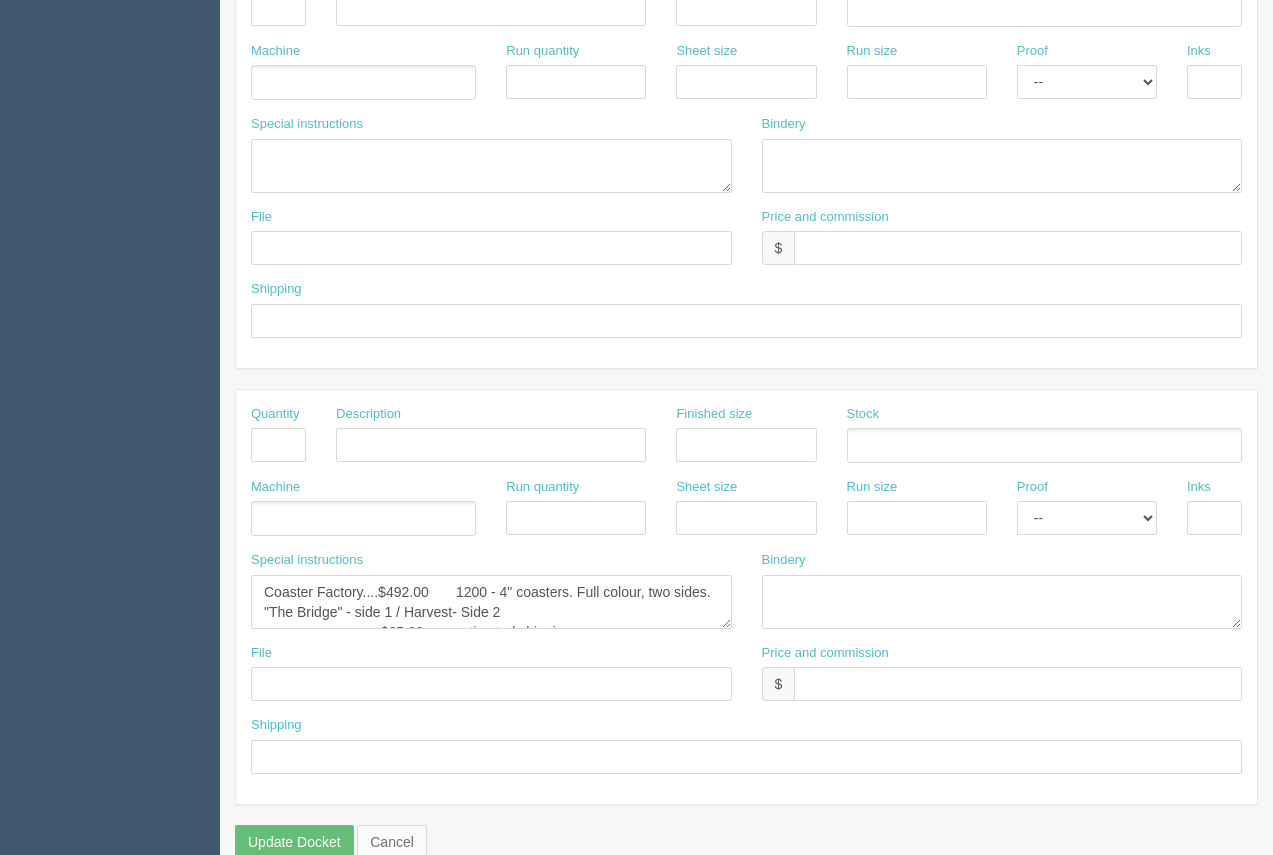 scroll, scrollTop: 961, scrollLeft: 0, axis: vertical 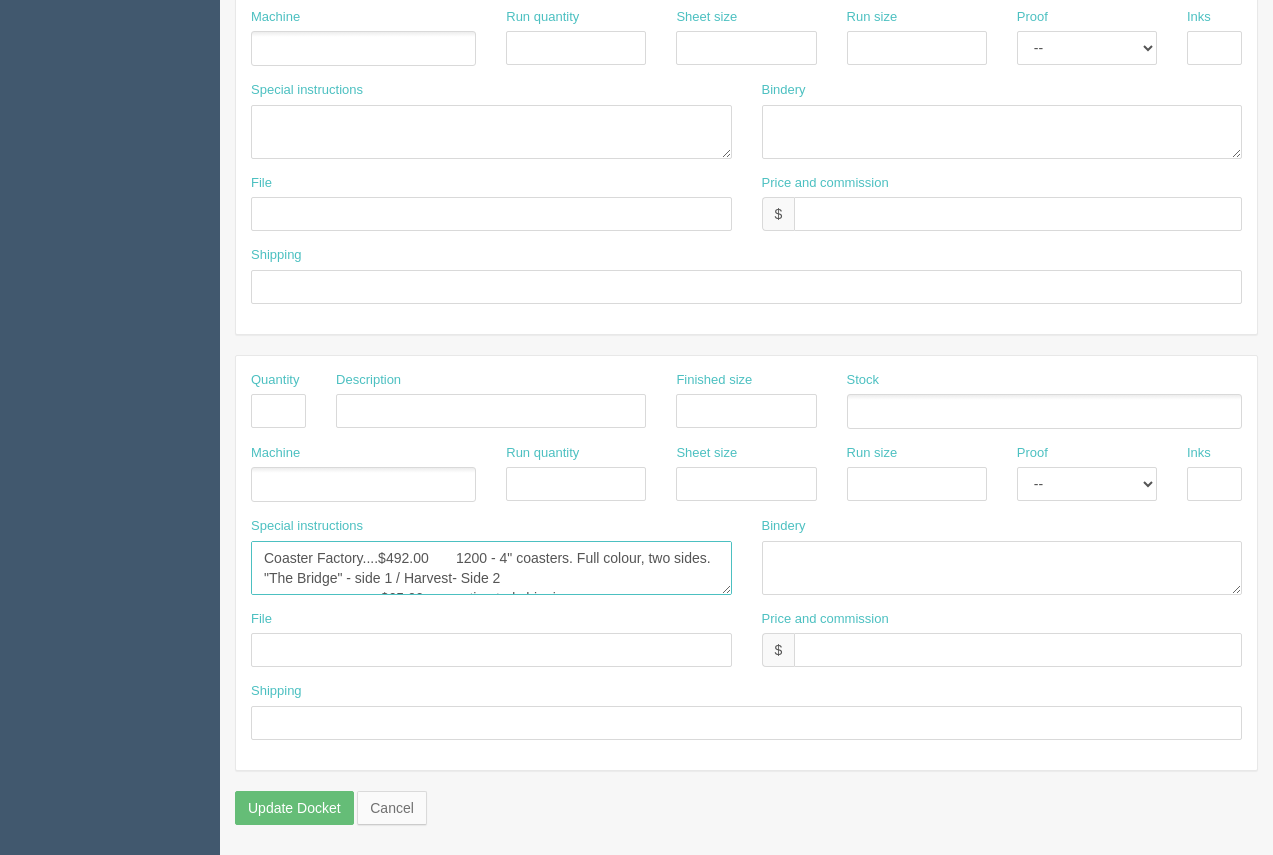 click on "Coaster Factory....$492.00       1200 - 4" coasters. Full colour, two sides. "The Bridge" - side 1 / Harvest- Side 2
$65.00        estimated shipping
In hands date - [DATE] as per [PERSON_NAME]. PROOF REQUIRED" at bounding box center [491, 568] 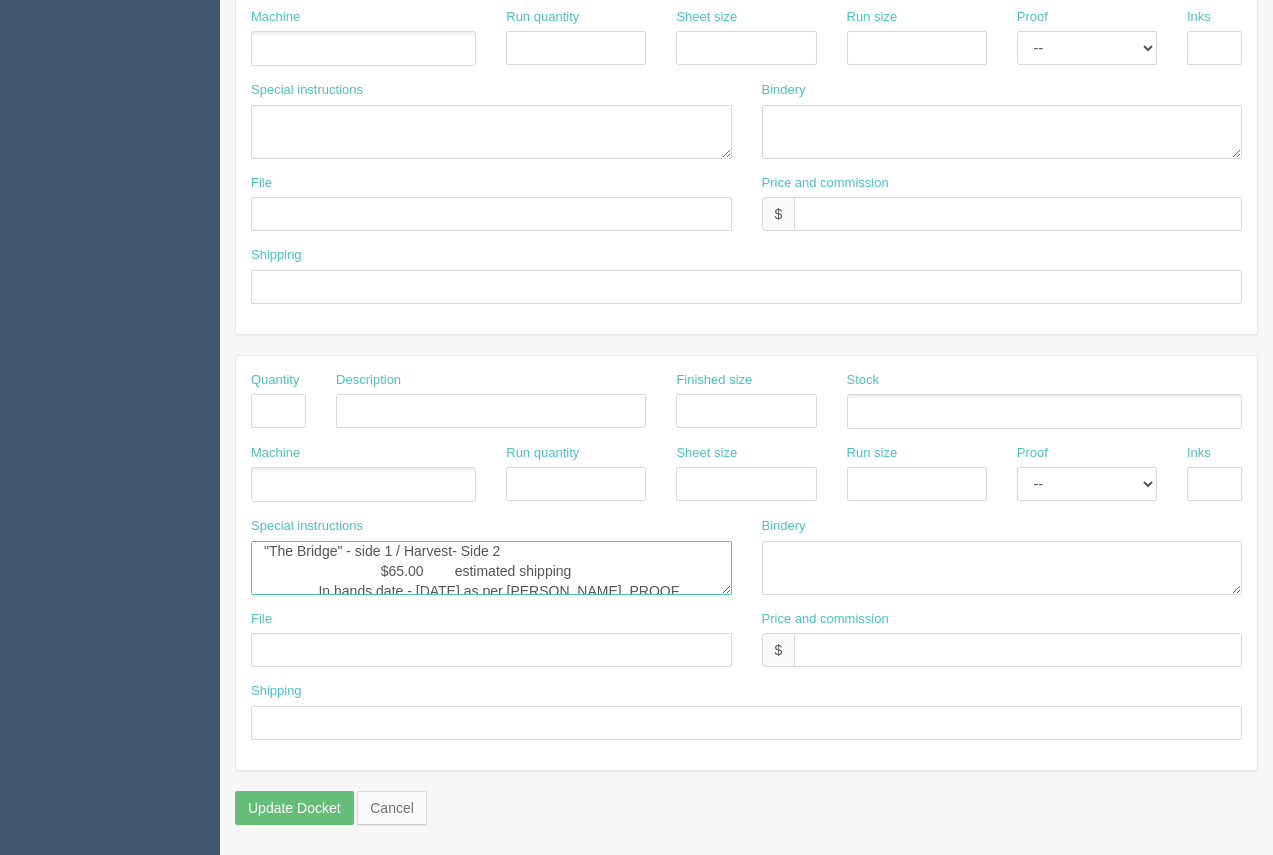 scroll, scrollTop: 7, scrollLeft: 0, axis: vertical 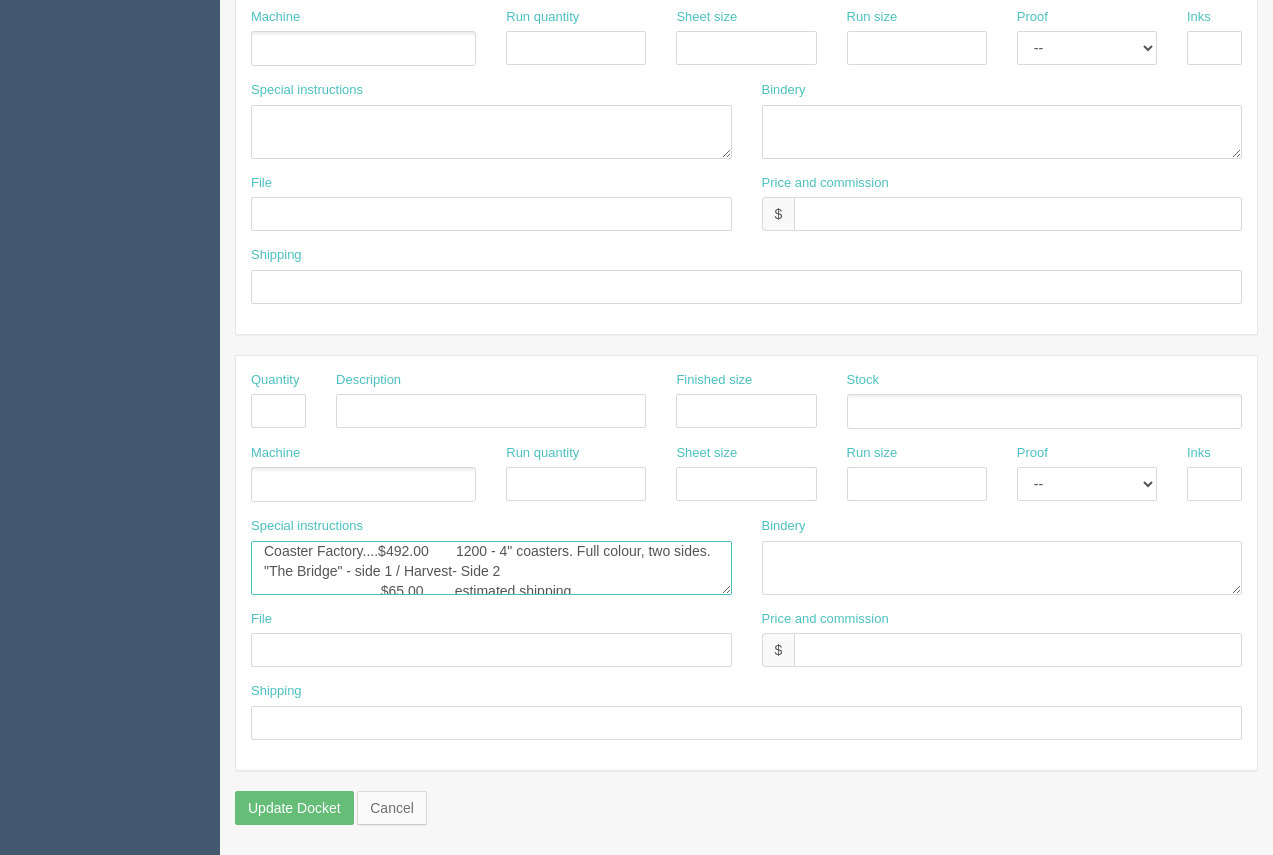 click on "Coaster Factory....$492.00       1200 - 4" coasters. Full colour, two sides. "The Bridge" - side 1 / Harvest- Side 2
$65.00        estimated shipping
In hands date - [DATE] as per [PERSON_NAME]. PROOF REQUIRED" at bounding box center (491, 568) 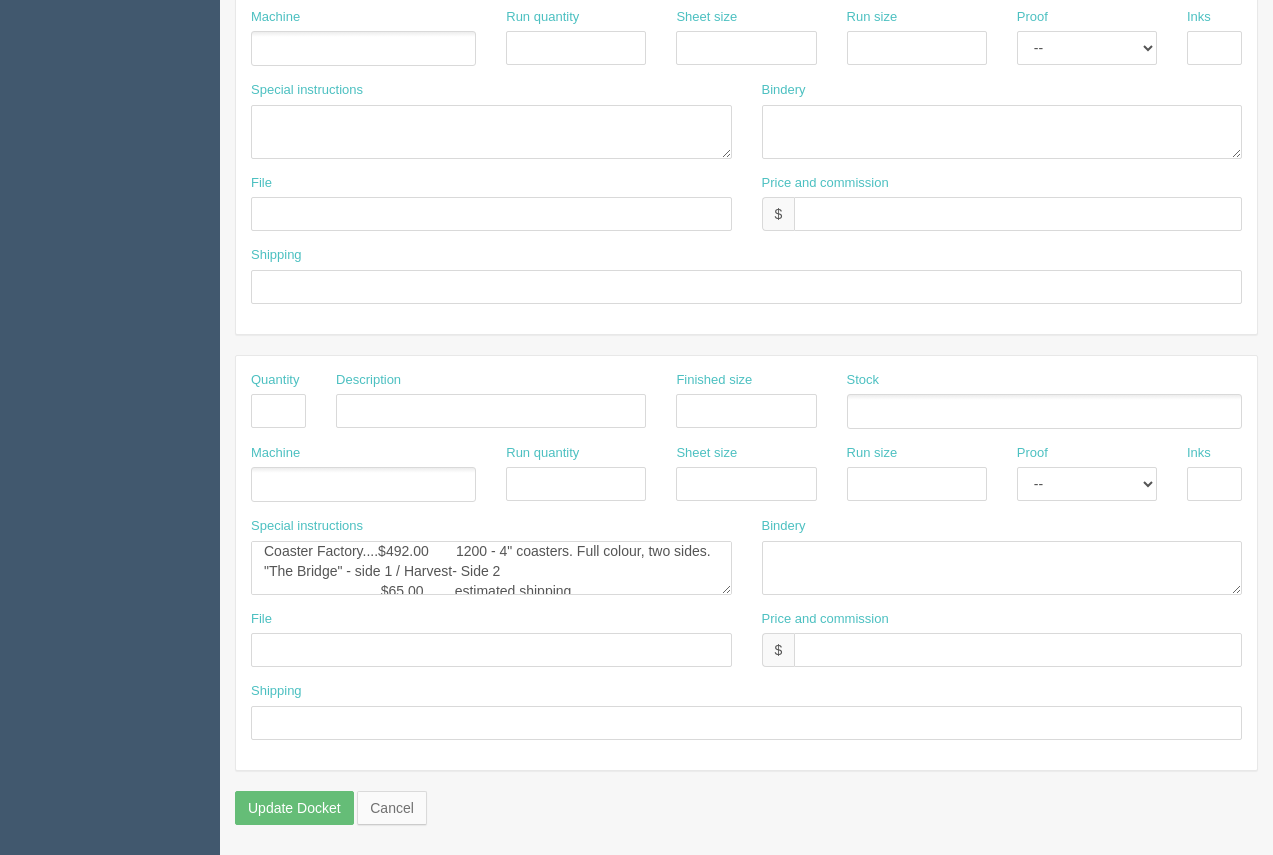 click on "Edit Docket
Update Docket
Customer Information
Customer
E=MC2
Save Customer Information
Estimate number
Date
[DATE]
Date required
[DATE]
Contact
[PERSON_NAME]
Account
--
Existing Client
Allrush Client
Rep Client
Phone
[PHONE_NUMBER]
Email
[PERSON_NAME][EMAIL_ADDRESS][DOMAIN_NAME]
Terms
50/50
Salesrep
[PERSON_NAME]
Mikayla
[PERSON_NAME]" at bounding box center (746, -28) 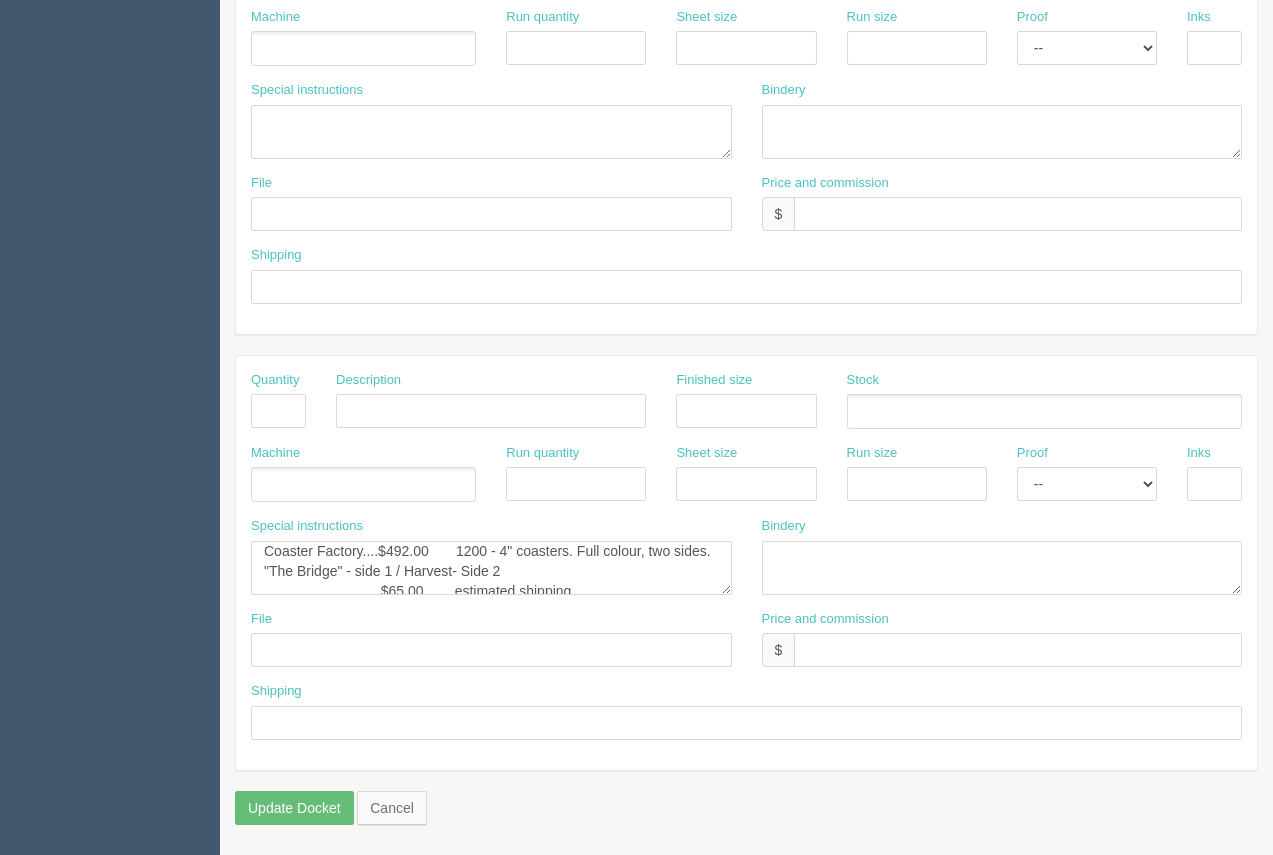 scroll, scrollTop: 213, scrollLeft: 0, axis: vertical 